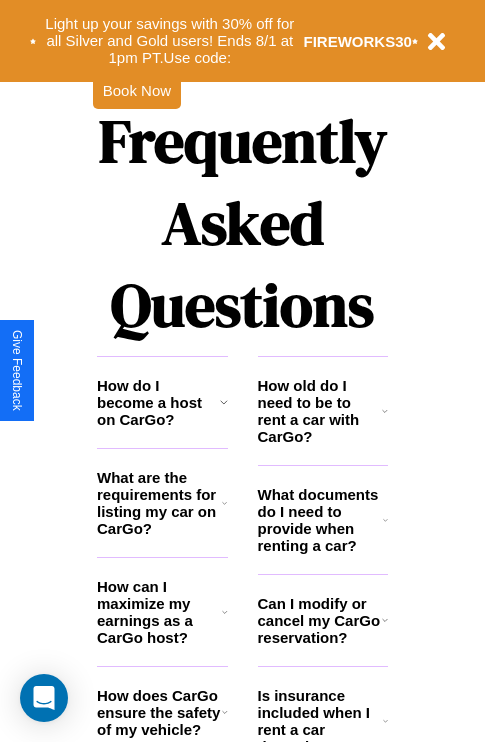 scroll, scrollTop: 2423, scrollLeft: 0, axis: vertical 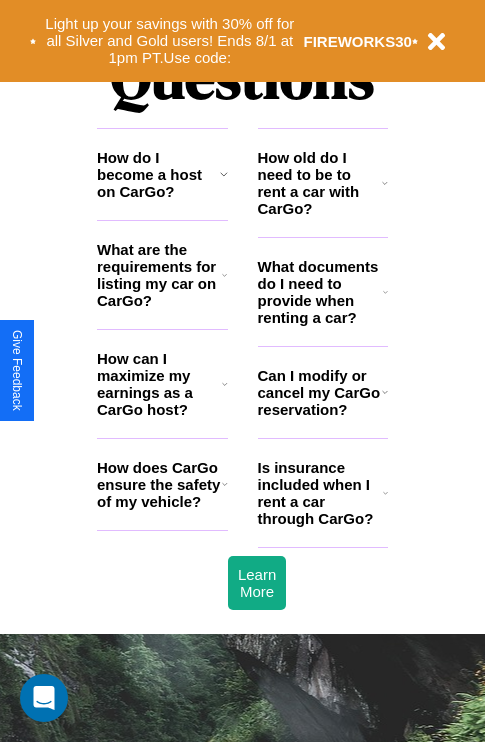 click 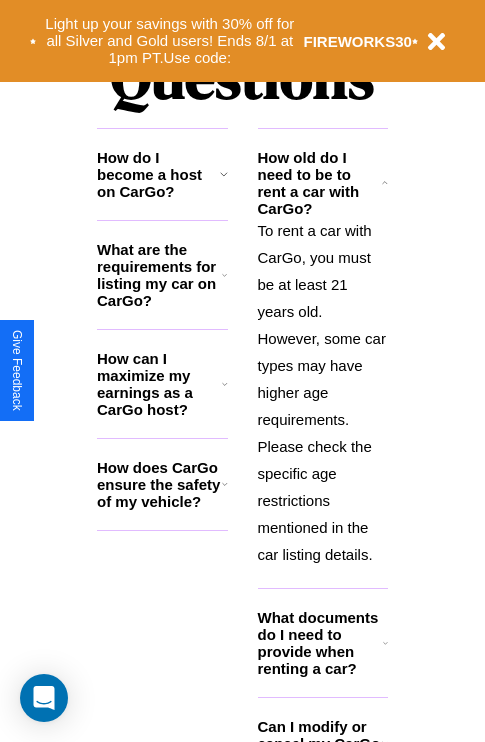 click on "How does CarGo ensure the safety of my vehicle?" at bounding box center (159, 484) 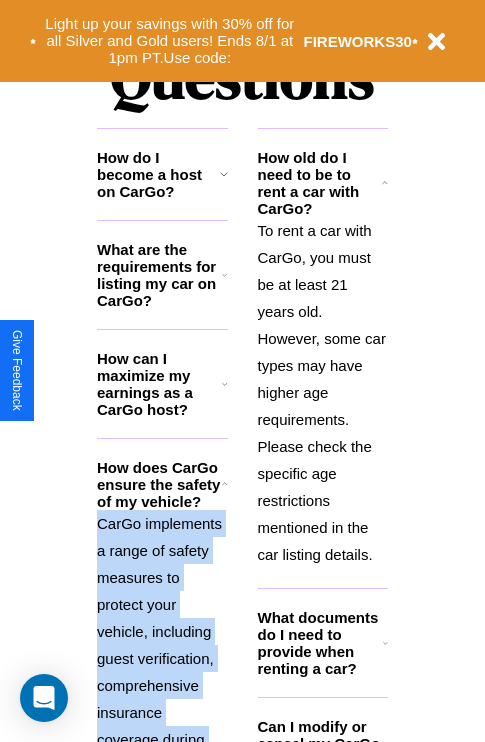scroll, scrollTop: 2503, scrollLeft: 0, axis: vertical 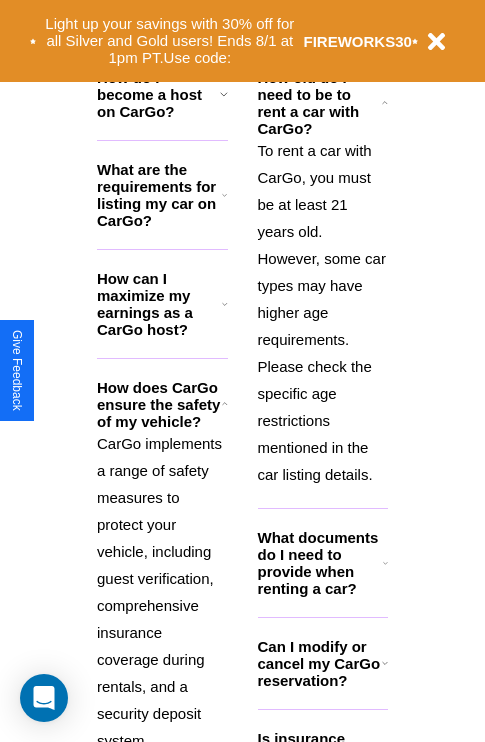 click on "Can I modify or cancel my CarGo reservation?" at bounding box center [320, 663] 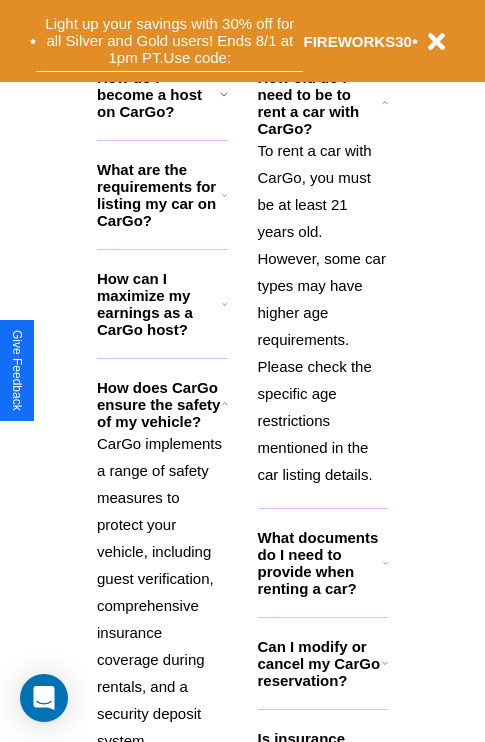 click on "Light up your savings with 30% off for all Silver and Gold users! Ends 8/1 at 1pm PT.  Use code:" at bounding box center (169, 41) 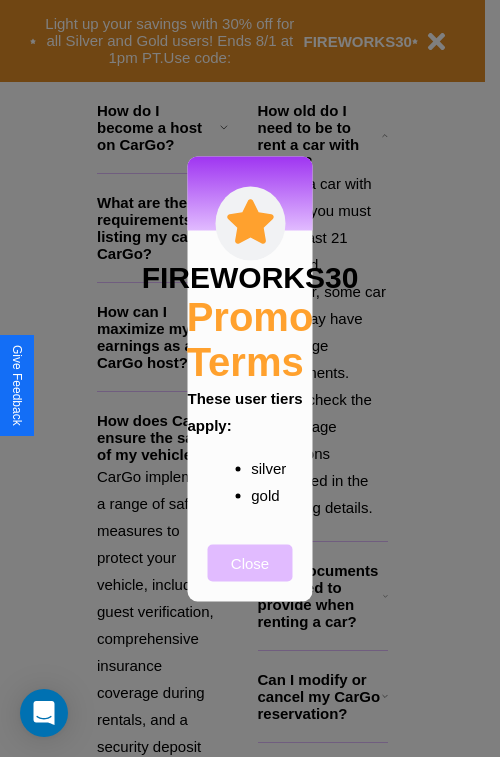 click on "Close" at bounding box center (250, 562) 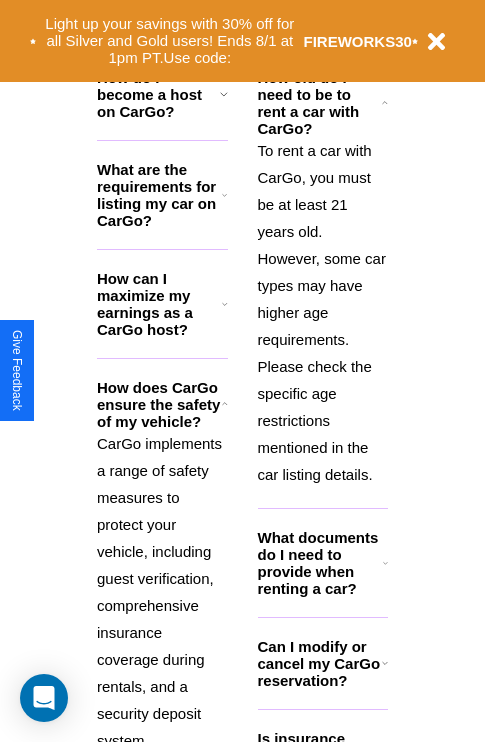 scroll, scrollTop: 0, scrollLeft: 0, axis: both 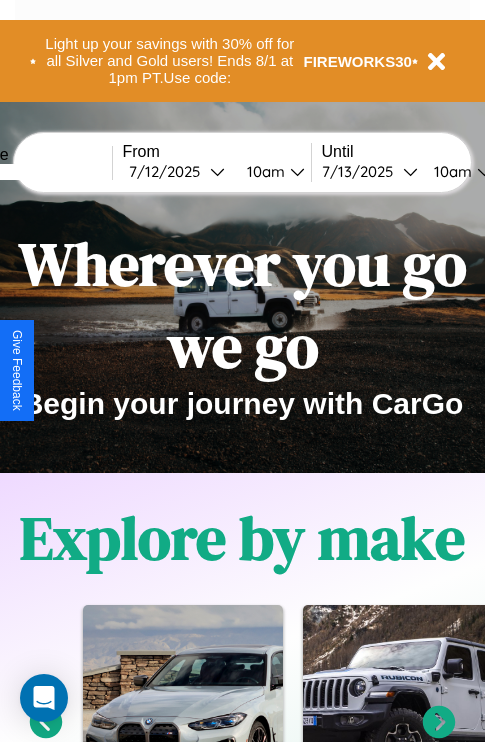 click at bounding box center [37, 172] 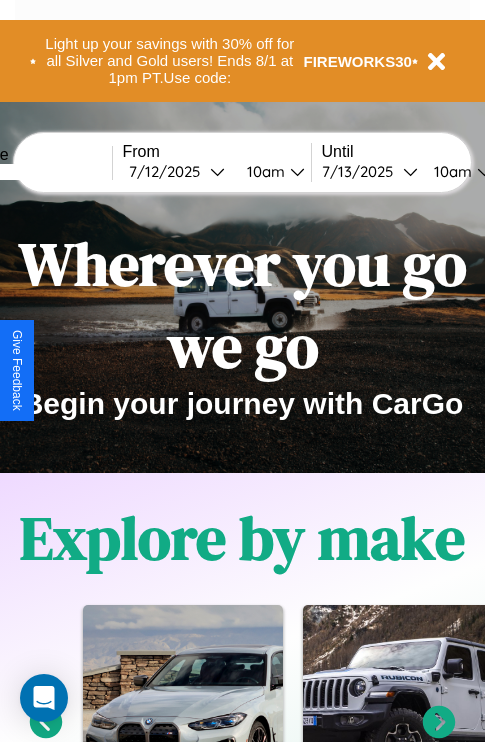type on "*****" 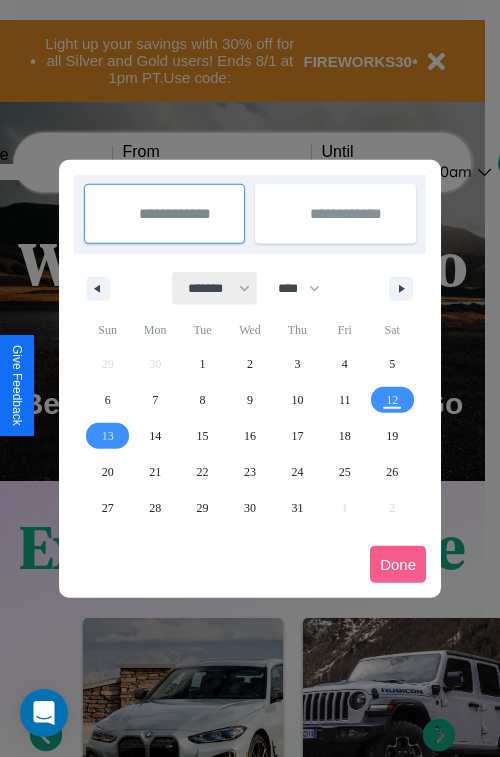 click on "******* ******** ***** ***** *** **** **** ****** ********* ******* ******** ********" at bounding box center [215, 288] 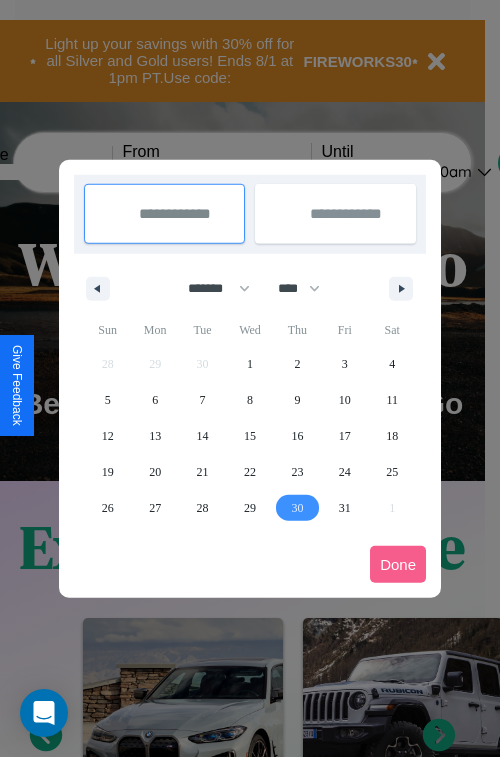 click on "30" at bounding box center [297, 508] 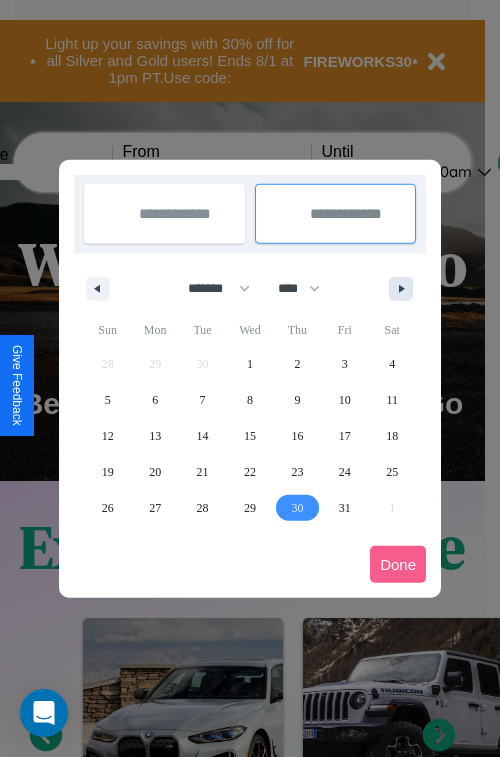 click at bounding box center [405, 289] 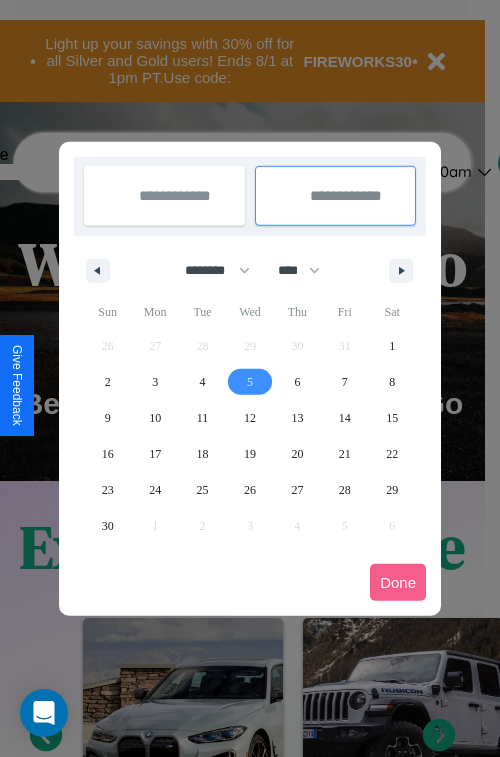 click on "5" at bounding box center (250, 382) 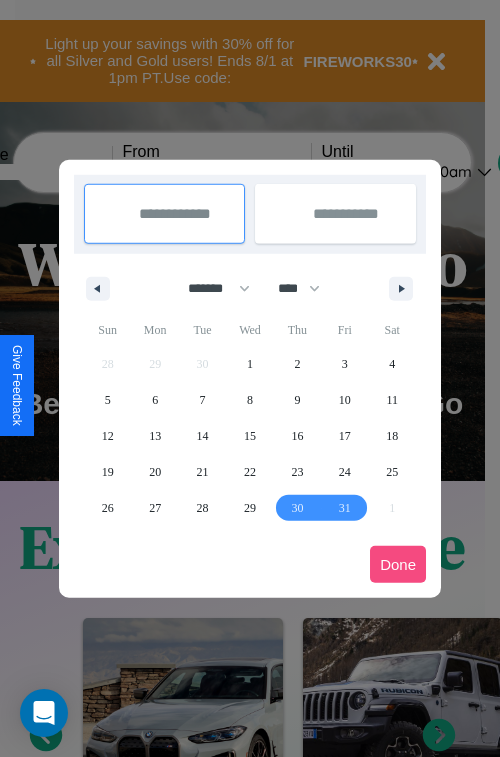 click on "Done" at bounding box center (398, 564) 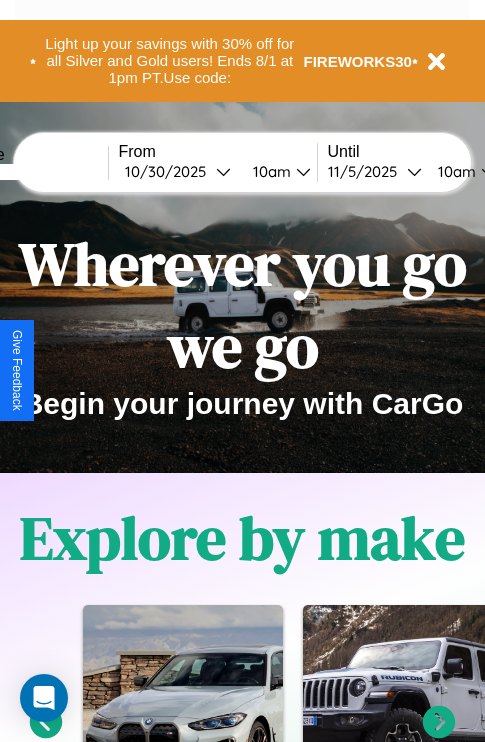scroll, scrollTop: 0, scrollLeft: 78, axis: horizontal 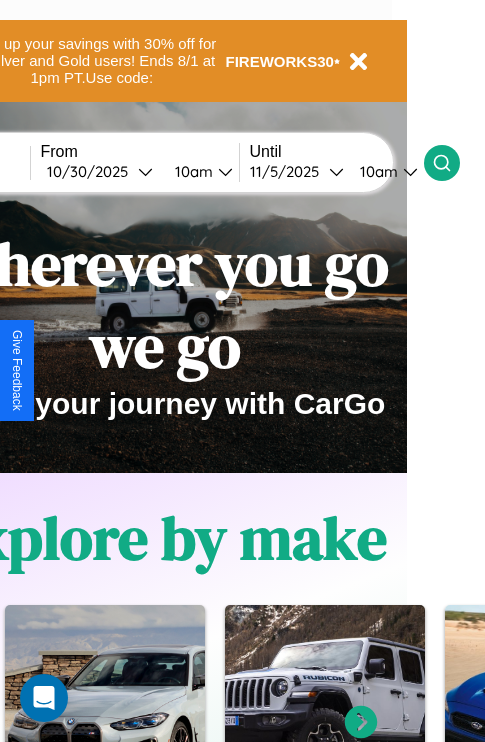 click 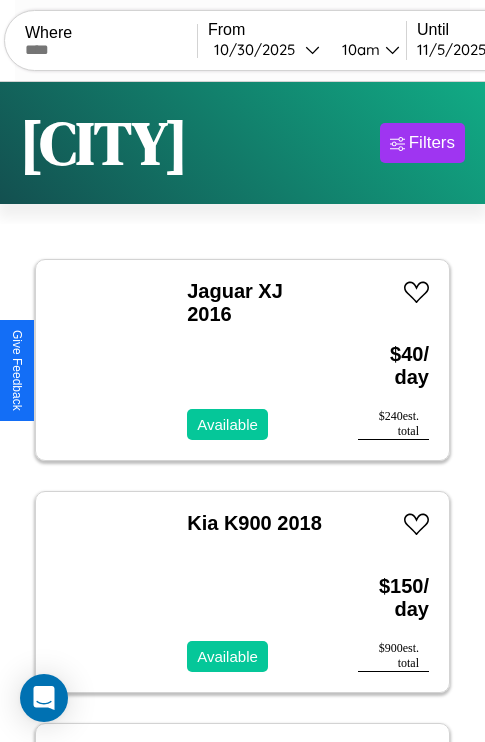 scroll, scrollTop: 95, scrollLeft: 0, axis: vertical 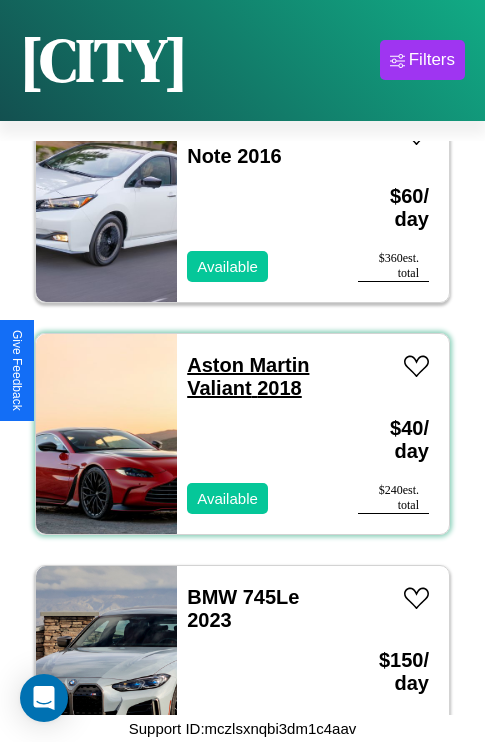 click on "Aston Martin   Valiant   2018" at bounding box center (248, 376) 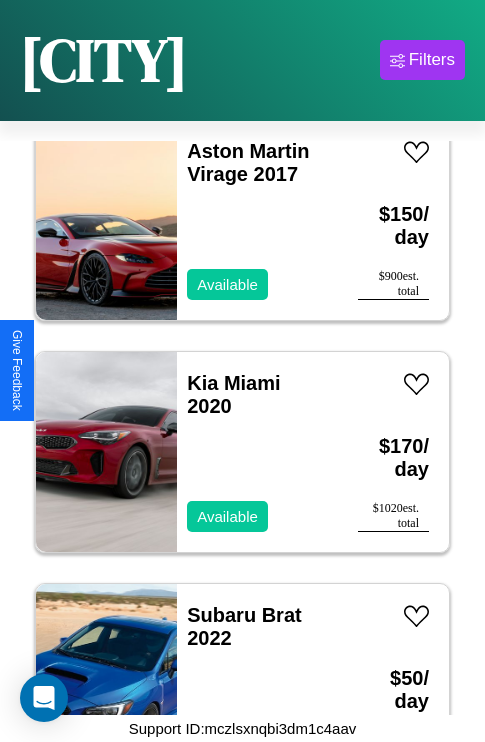 scroll, scrollTop: 30774, scrollLeft: 0, axis: vertical 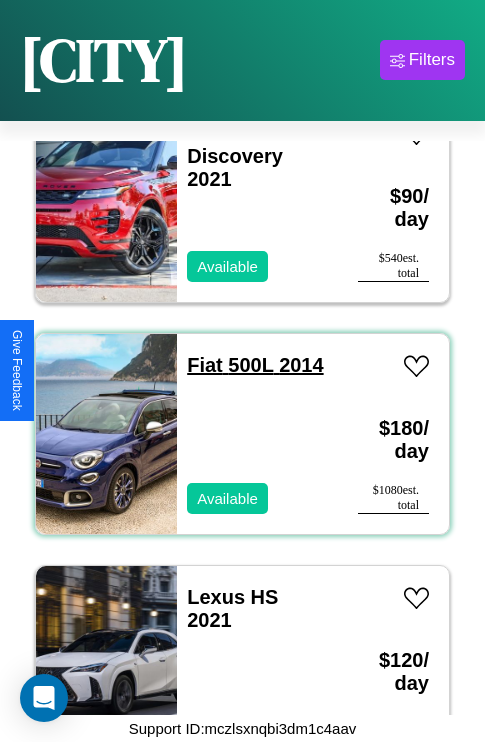 click on "Fiat   500L   2014" at bounding box center (255, 365) 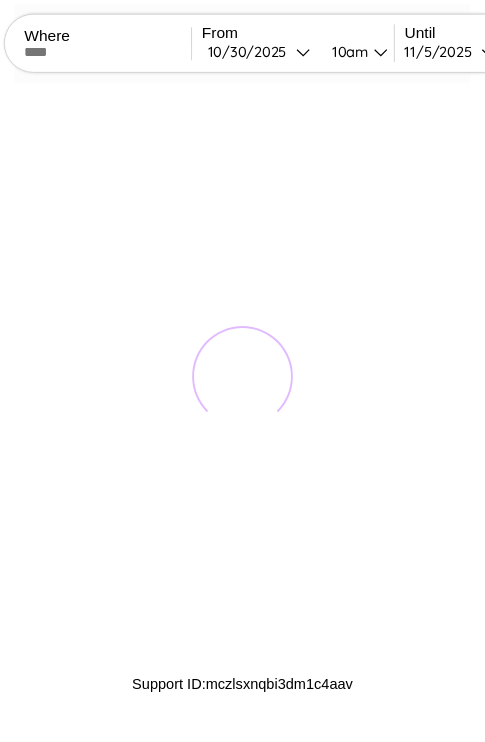 scroll, scrollTop: 0, scrollLeft: 0, axis: both 